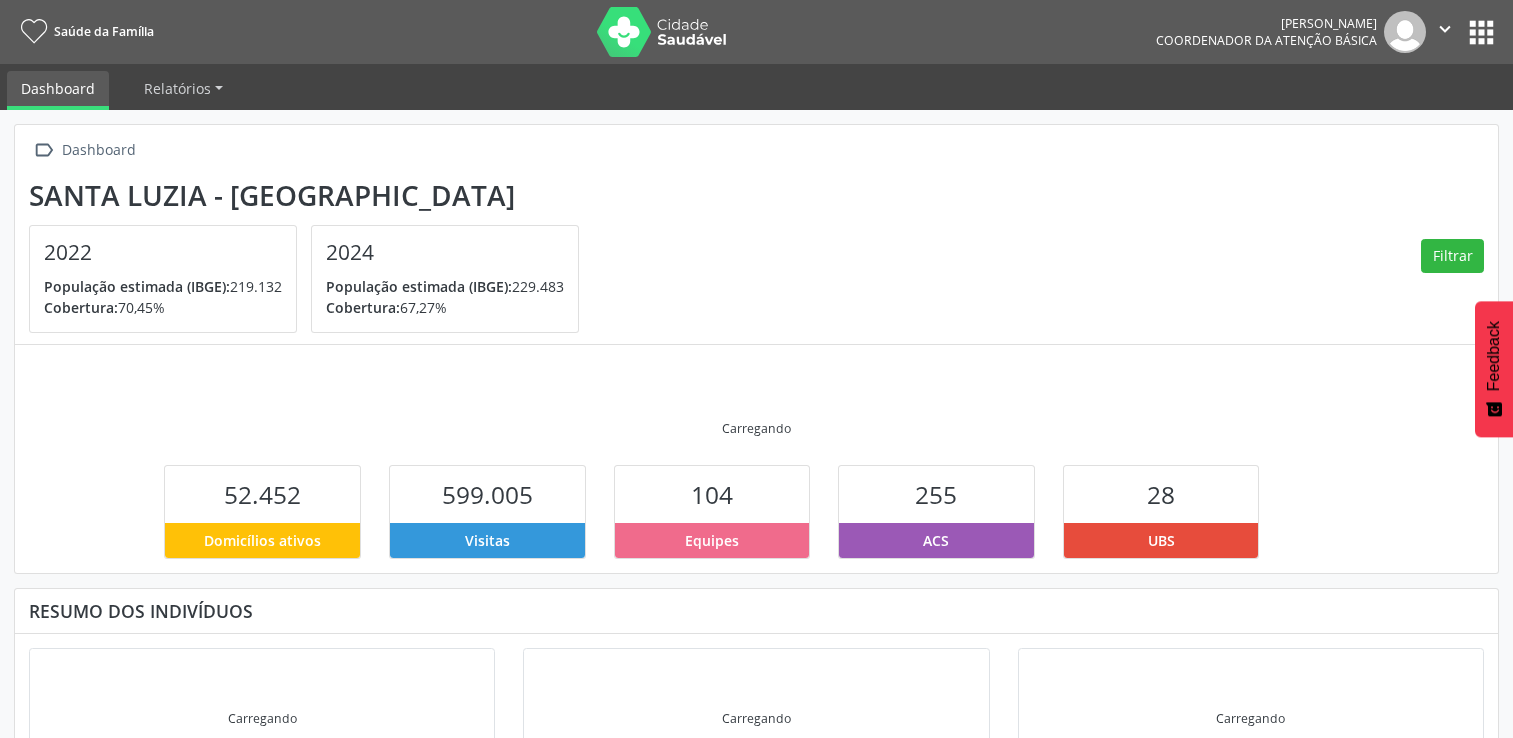 scroll, scrollTop: 0, scrollLeft: 0, axis: both 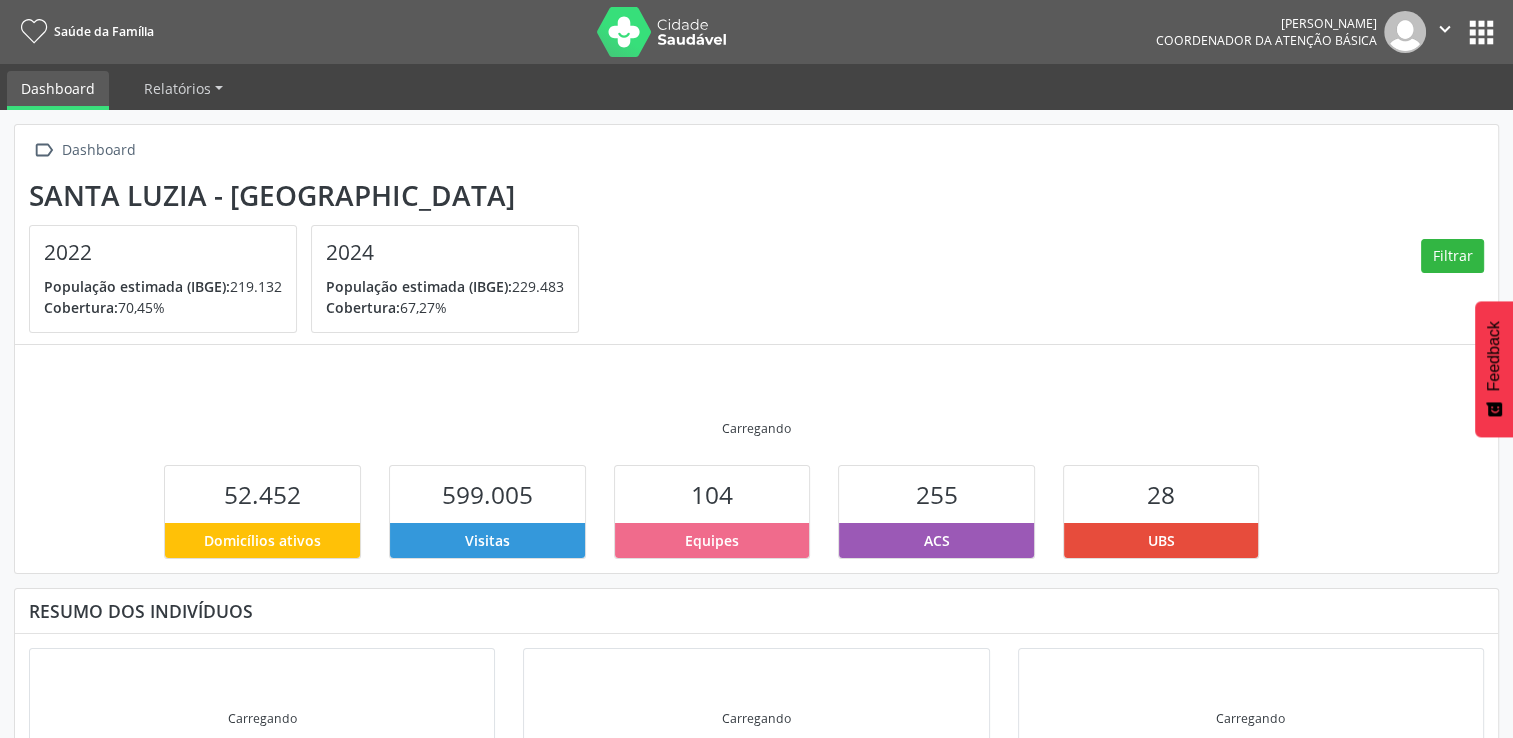 drag, startPoint x: 838, startPoint y: 269, endPoint x: -947, endPoint y: 54, distance: 1797.9016 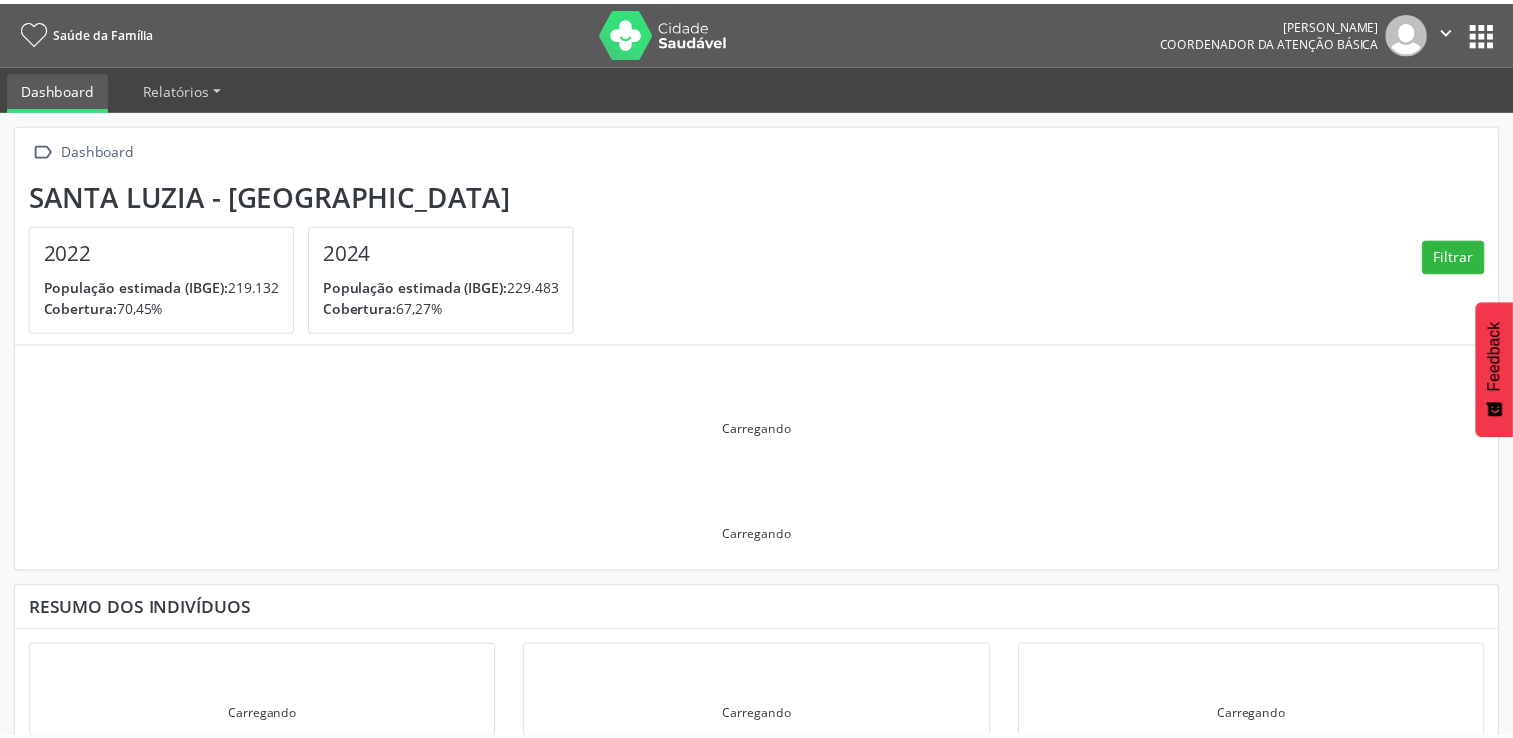 scroll, scrollTop: 0, scrollLeft: 0, axis: both 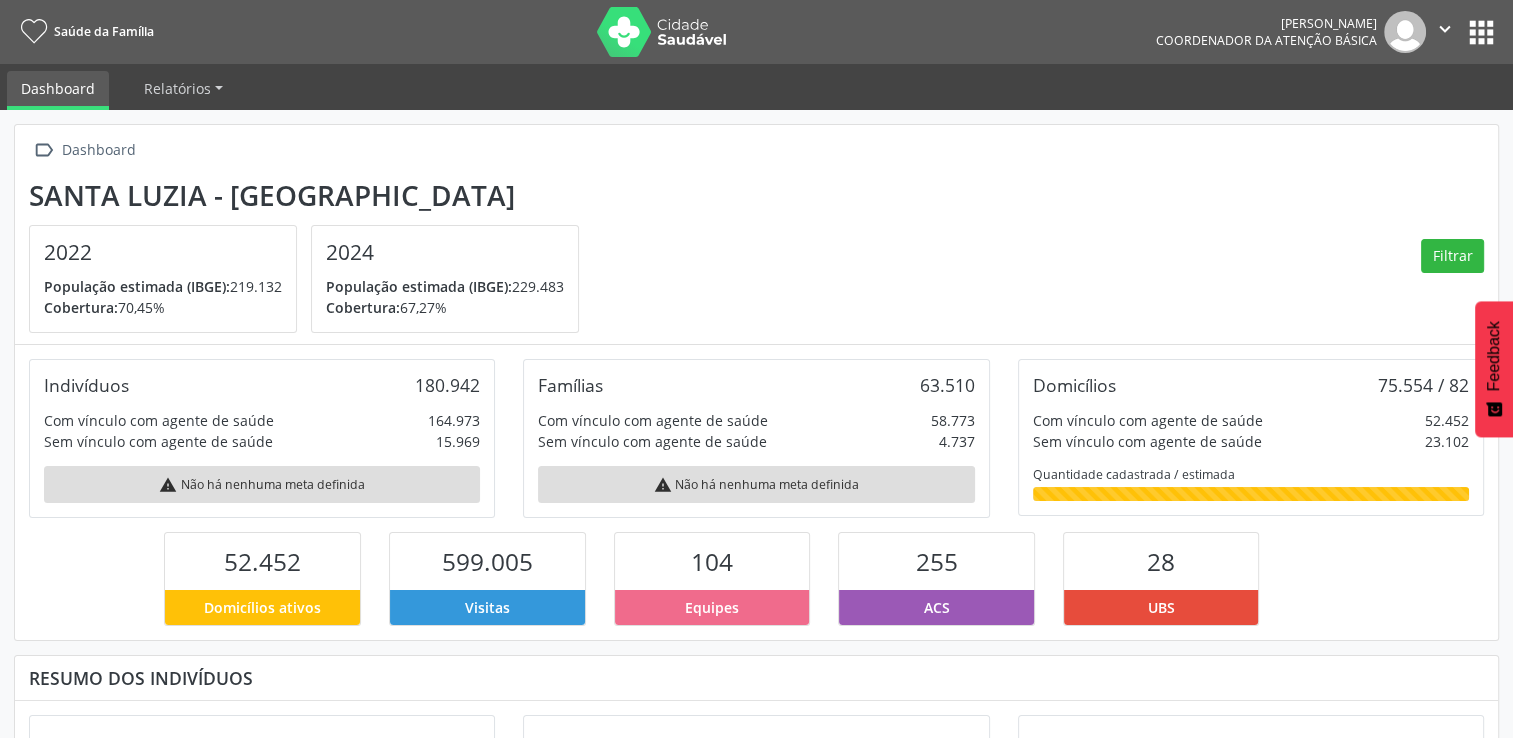 click on "Domicílios
75.554 / 82
Com vínculo com agente de saúde
52.452
Sem vínculo com agente de saúde
23.102
Quantidade cadastrada / estimada" at bounding box center (1251, 437) 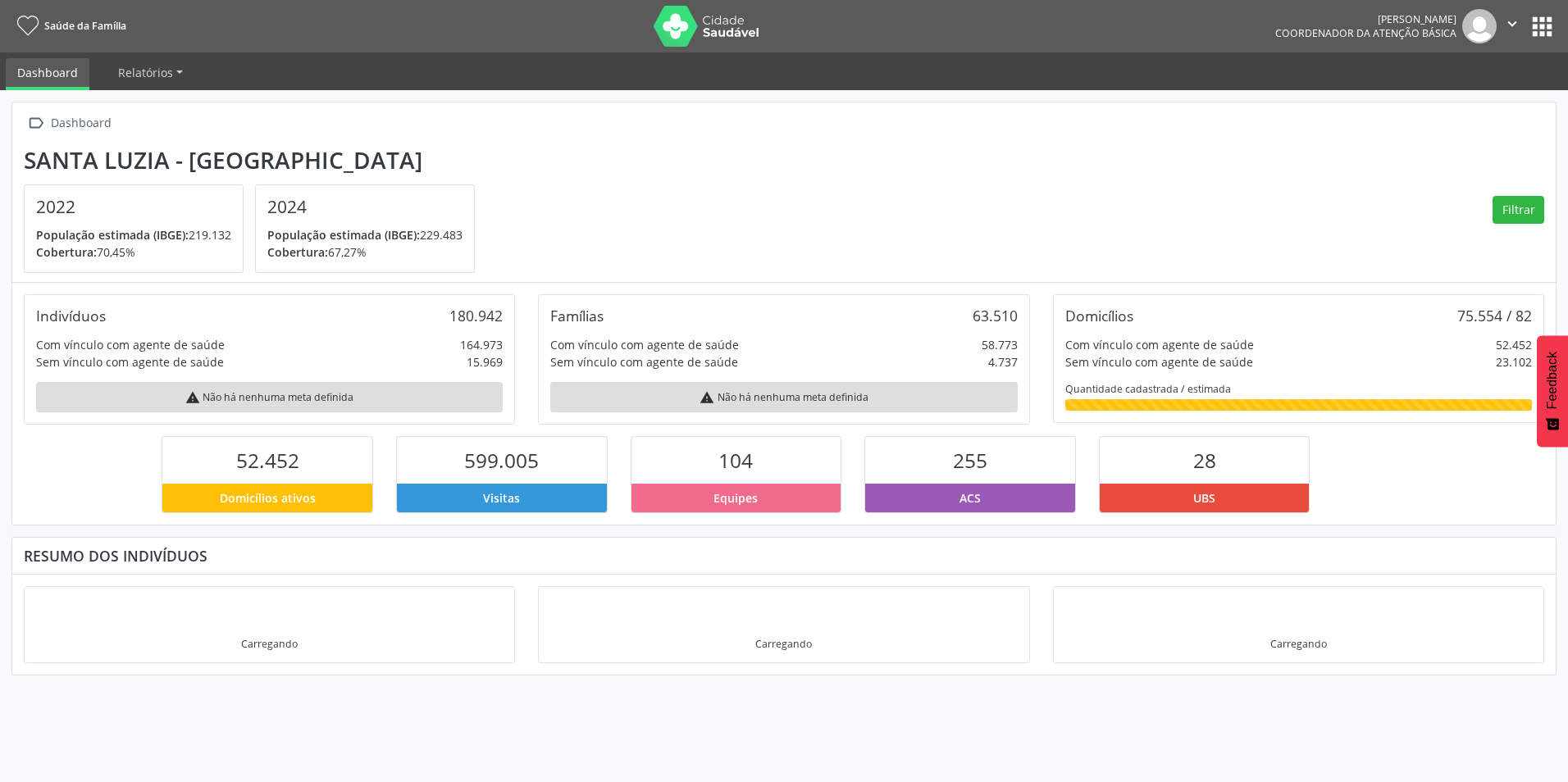 click on "apps" at bounding box center (1542, 26) 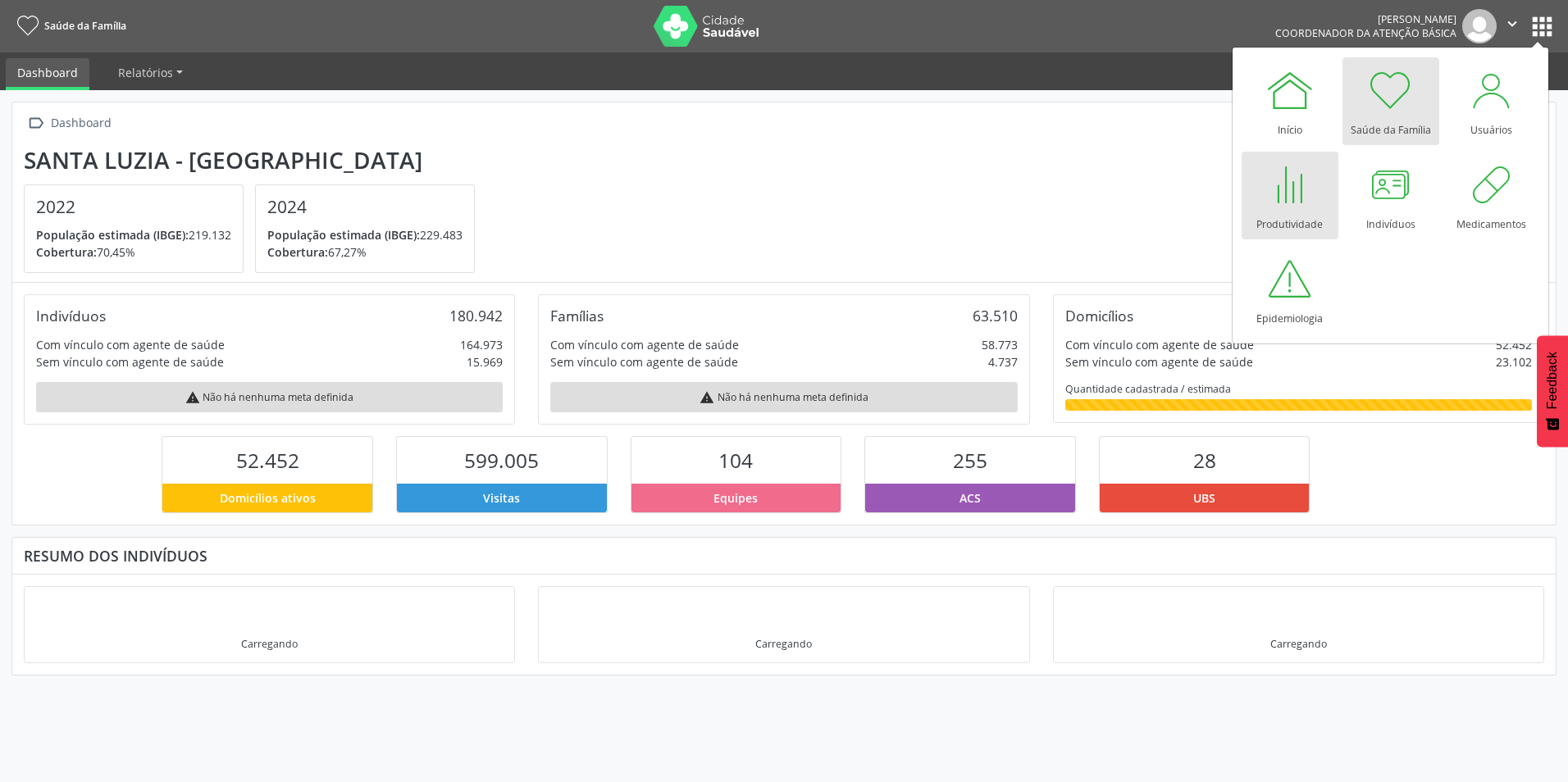 click on "Produtividade" at bounding box center (1289, 220) 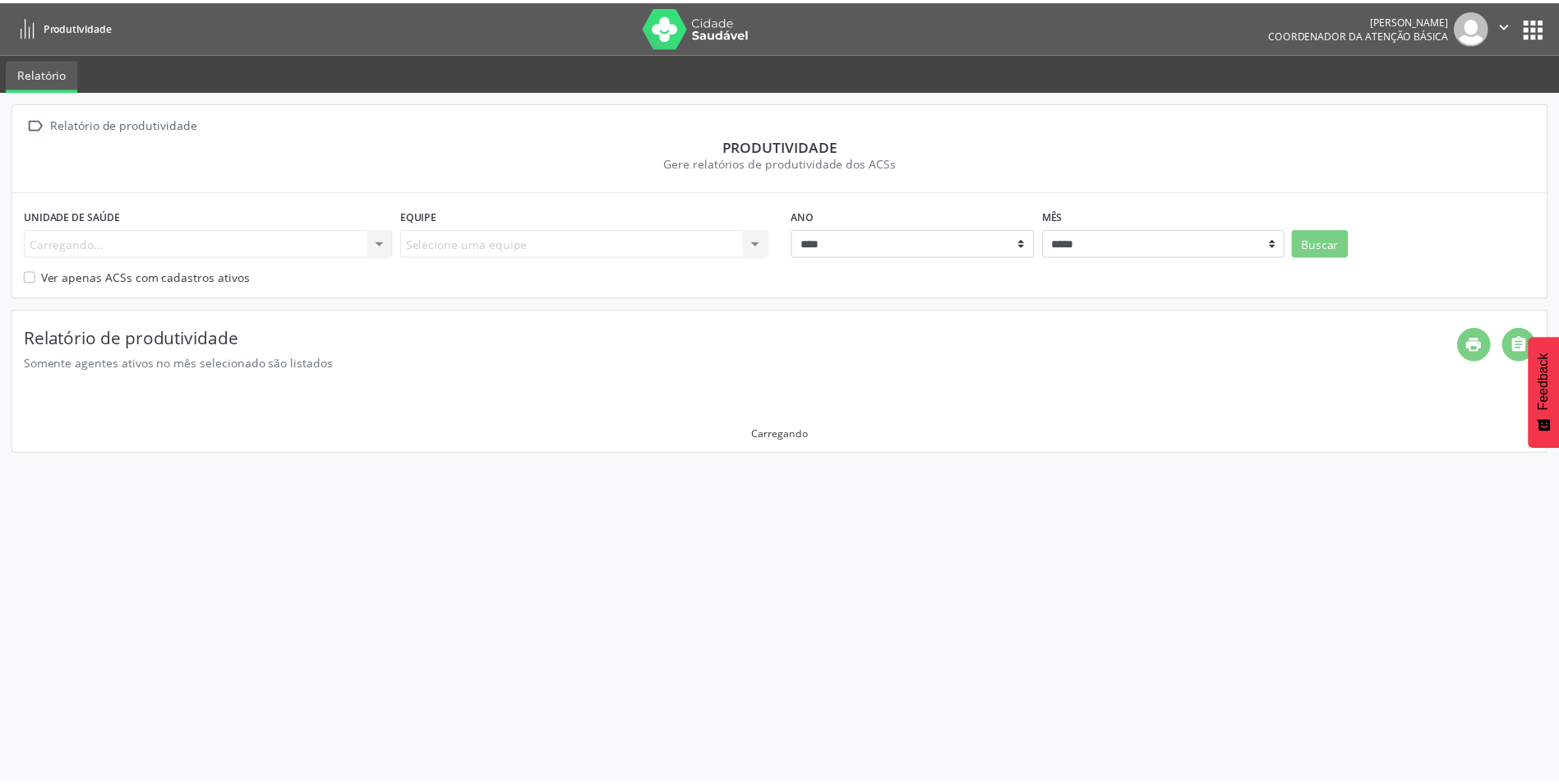 scroll, scrollTop: 0, scrollLeft: 0, axis: both 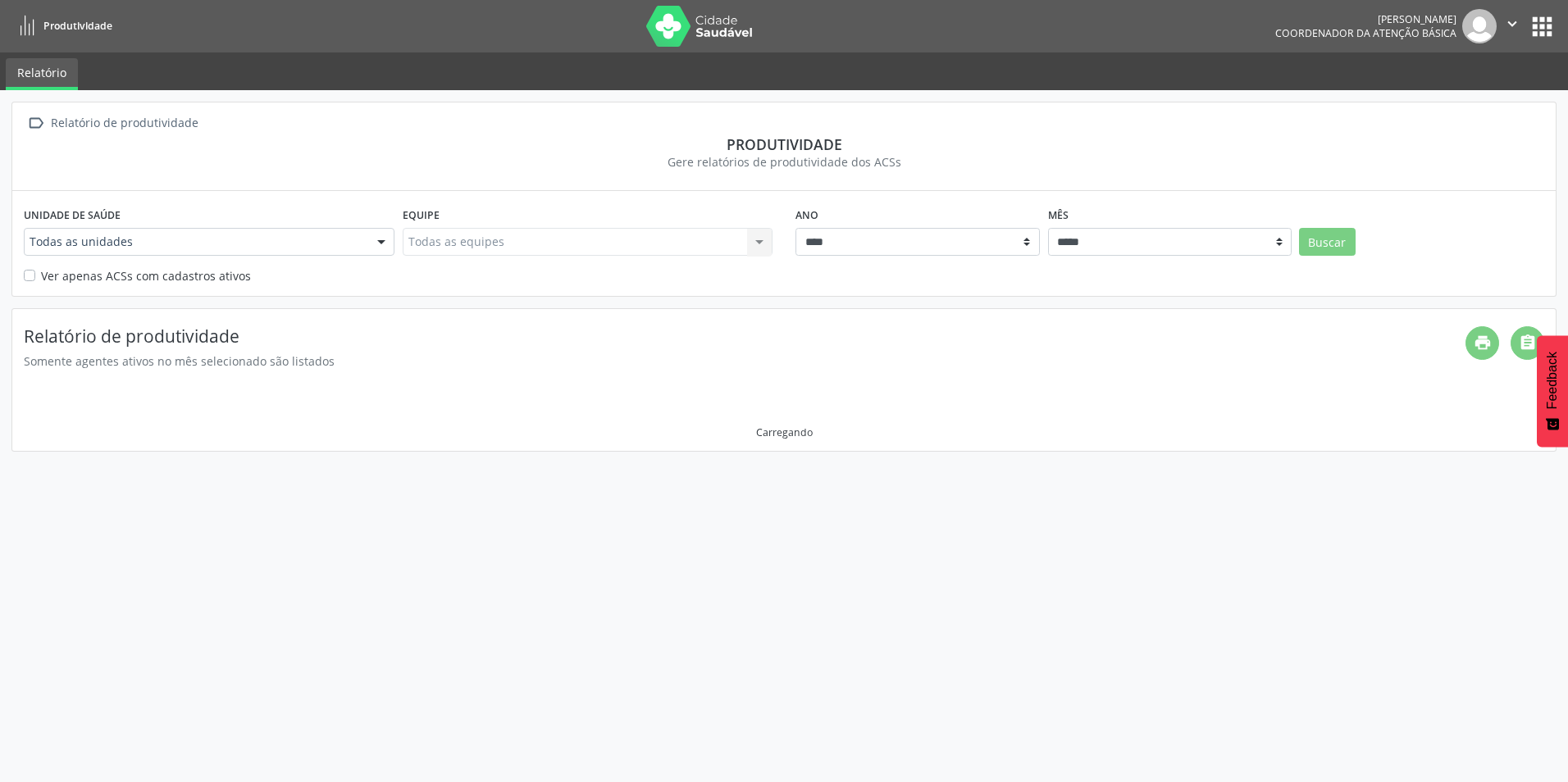 click at bounding box center (381, 243) 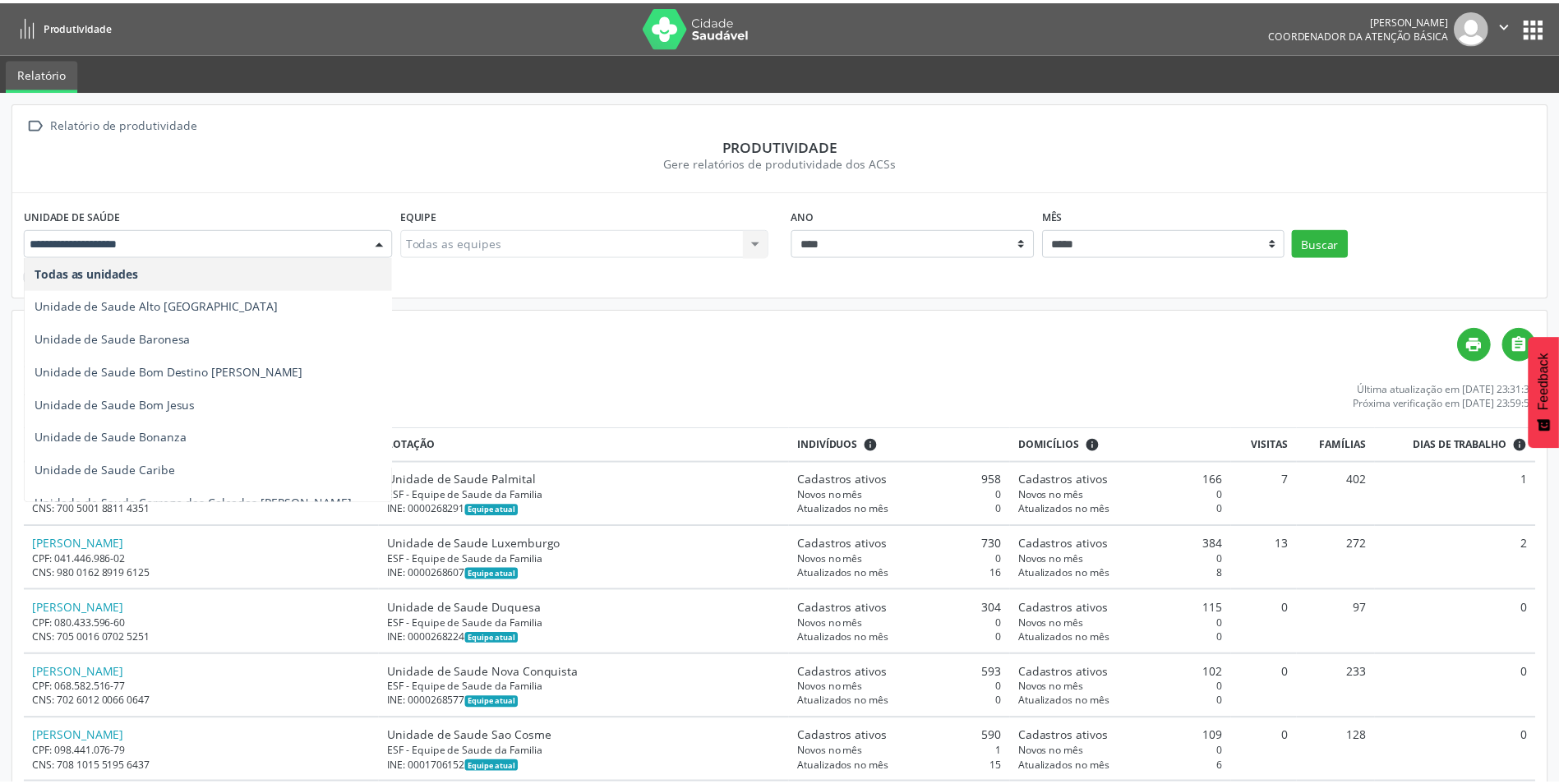 scroll, scrollTop: 329, scrollLeft: 0, axis: vertical 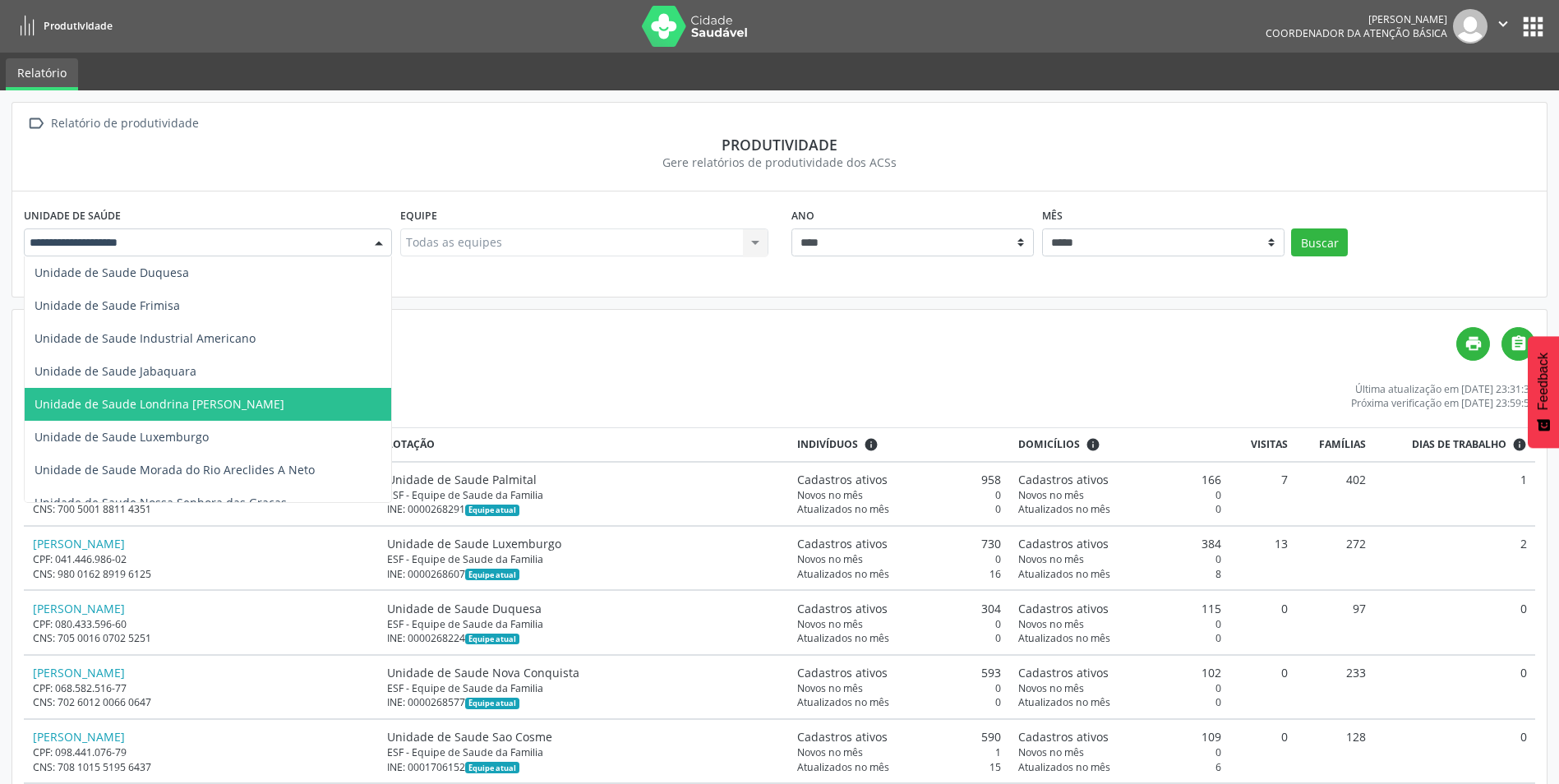 click on "Unidade de Saude Londrina Dioclesio M Santos" at bounding box center [159, 404] 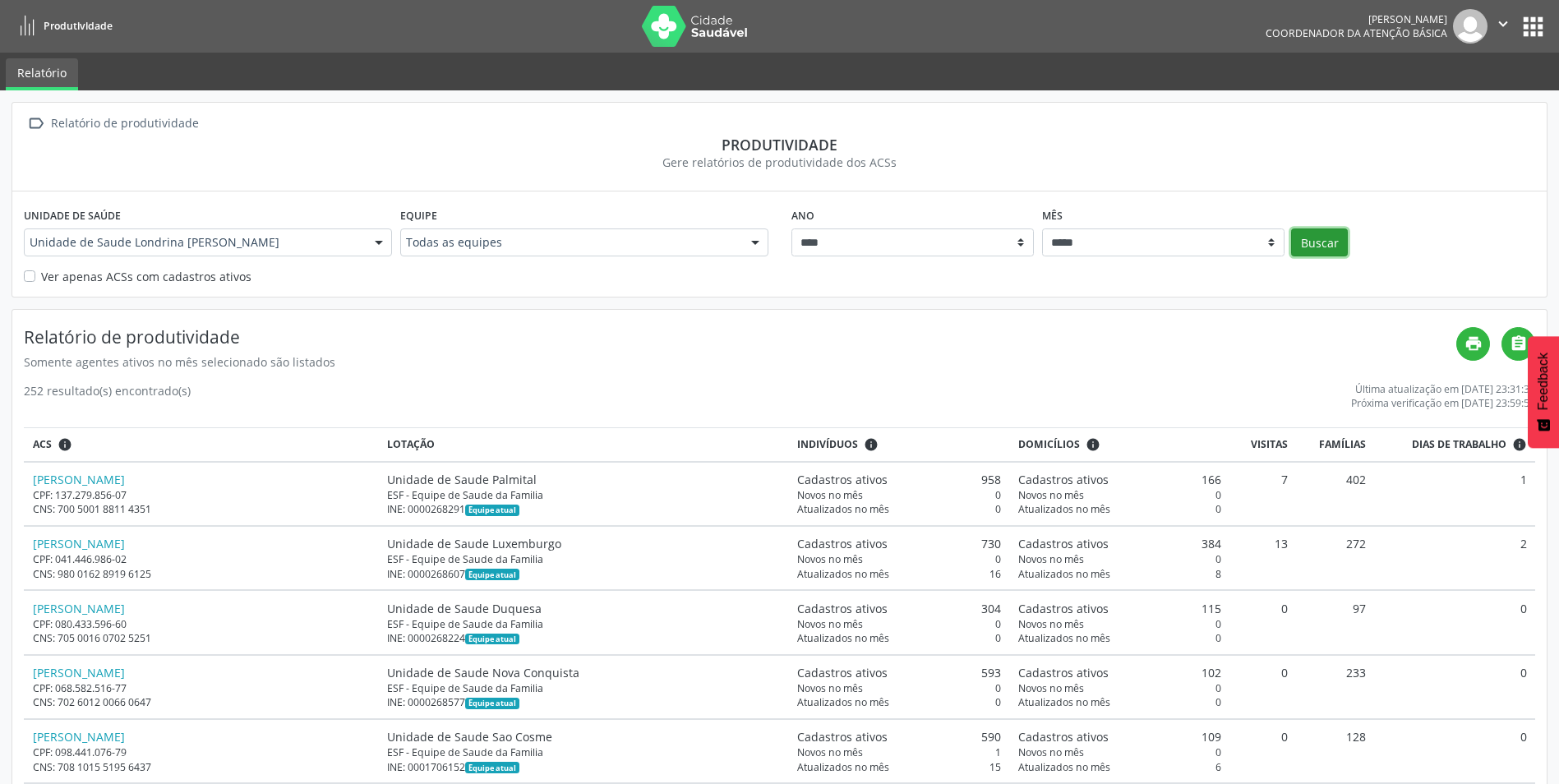 click on "Buscar" at bounding box center (1319, 242) 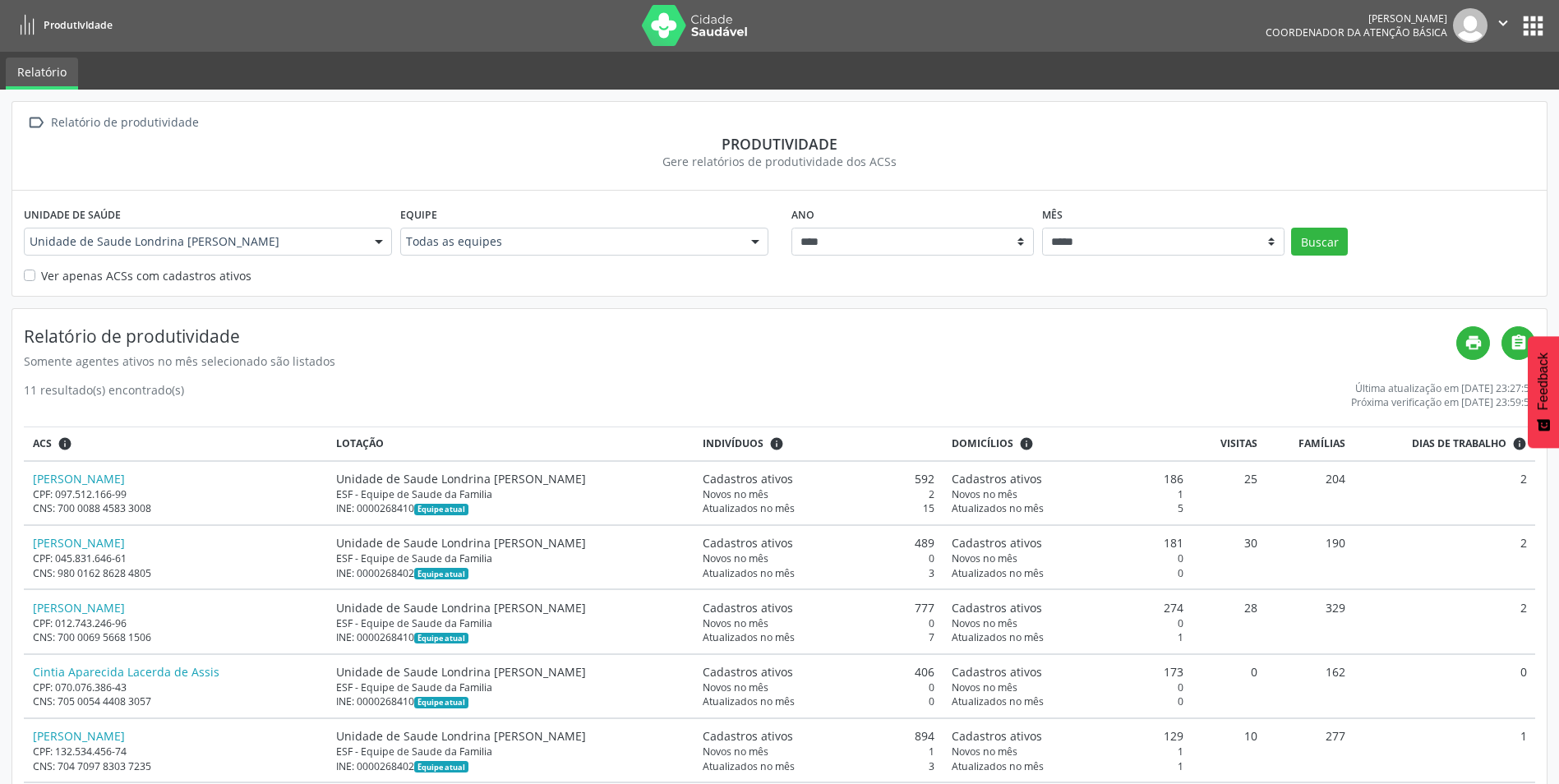 scroll, scrollTop: 0, scrollLeft: 0, axis: both 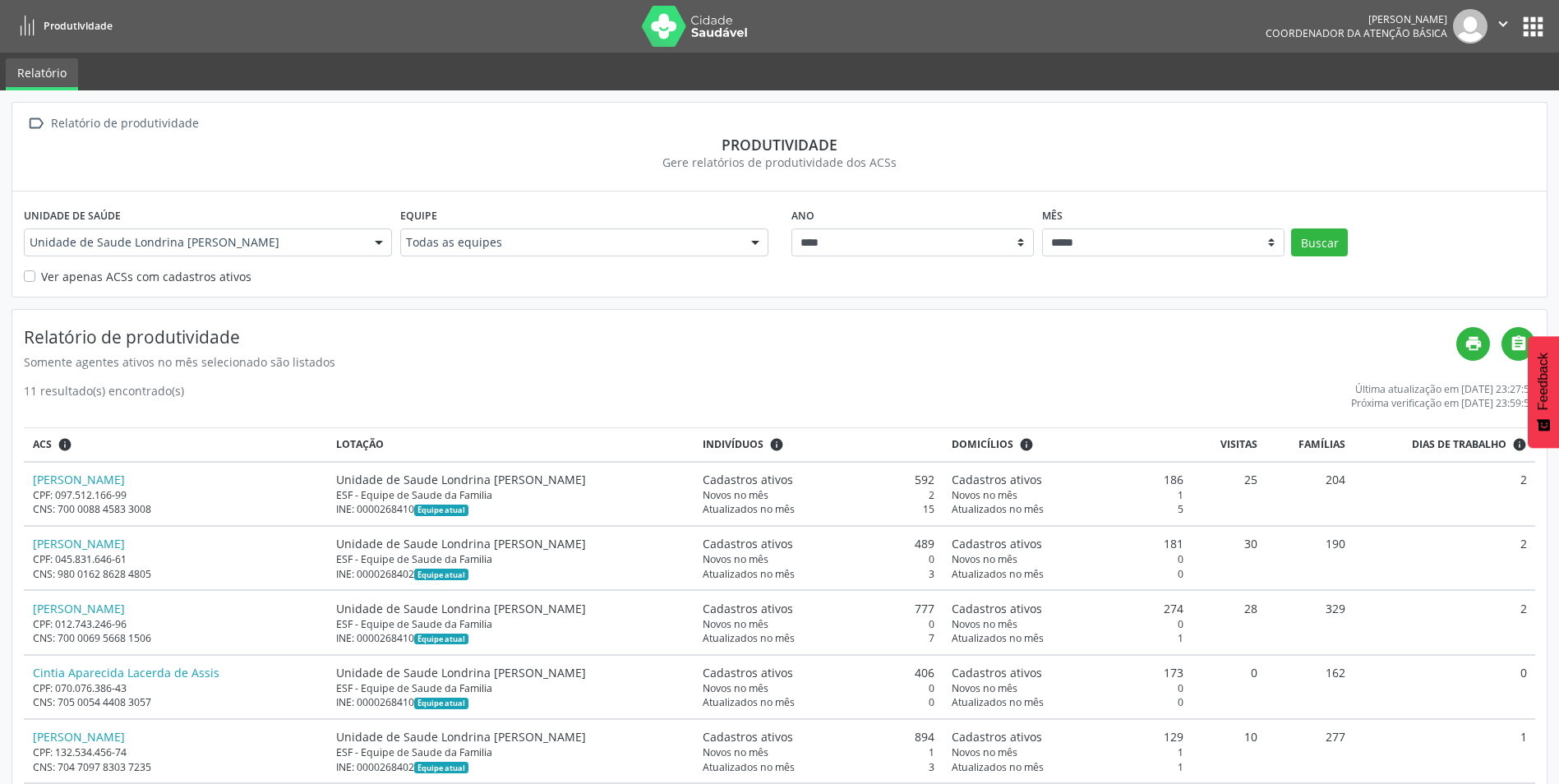 click at bounding box center [379, 243] 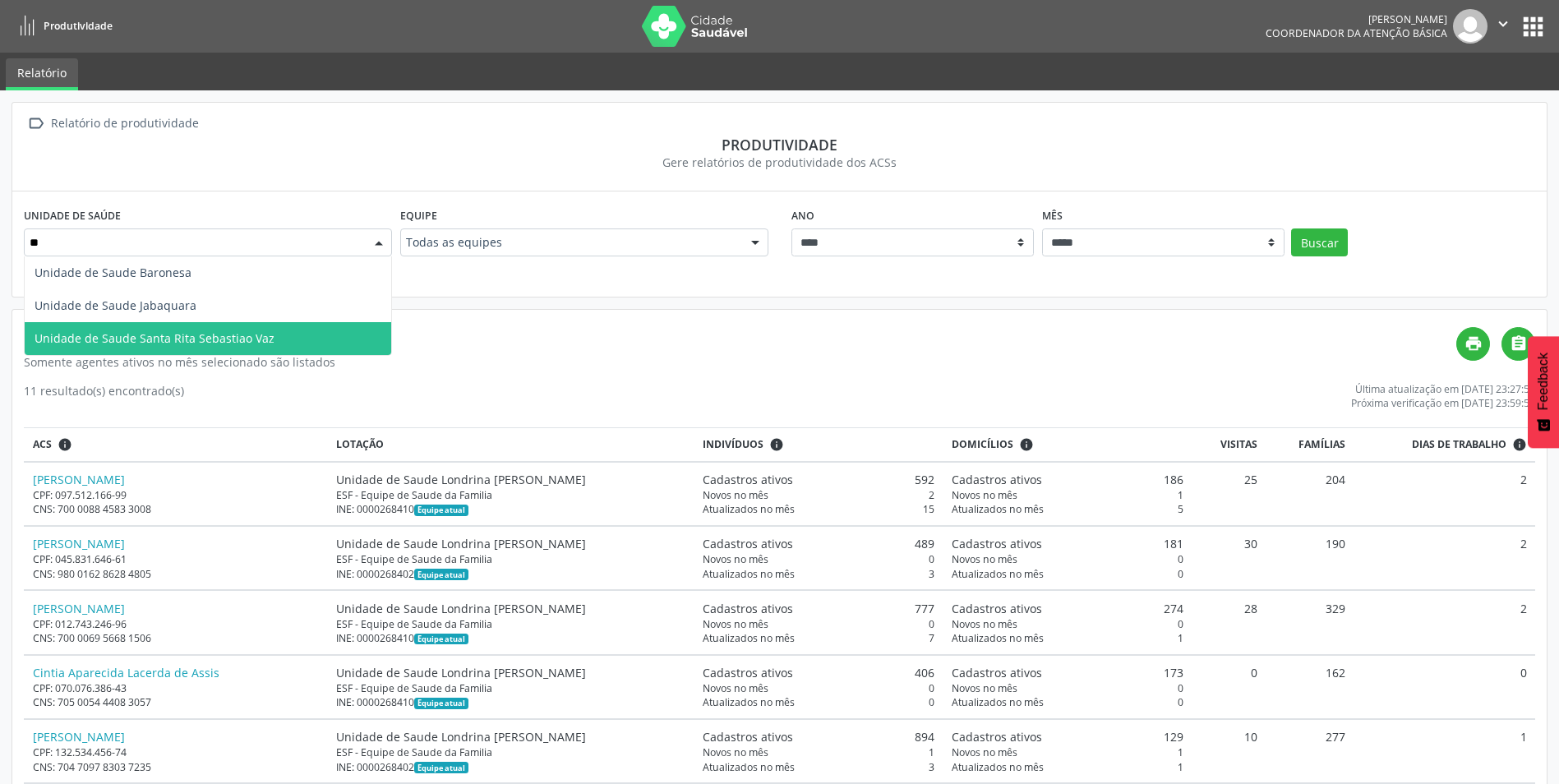 scroll, scrollTop: 0, scrollLeft: 0, axis: both 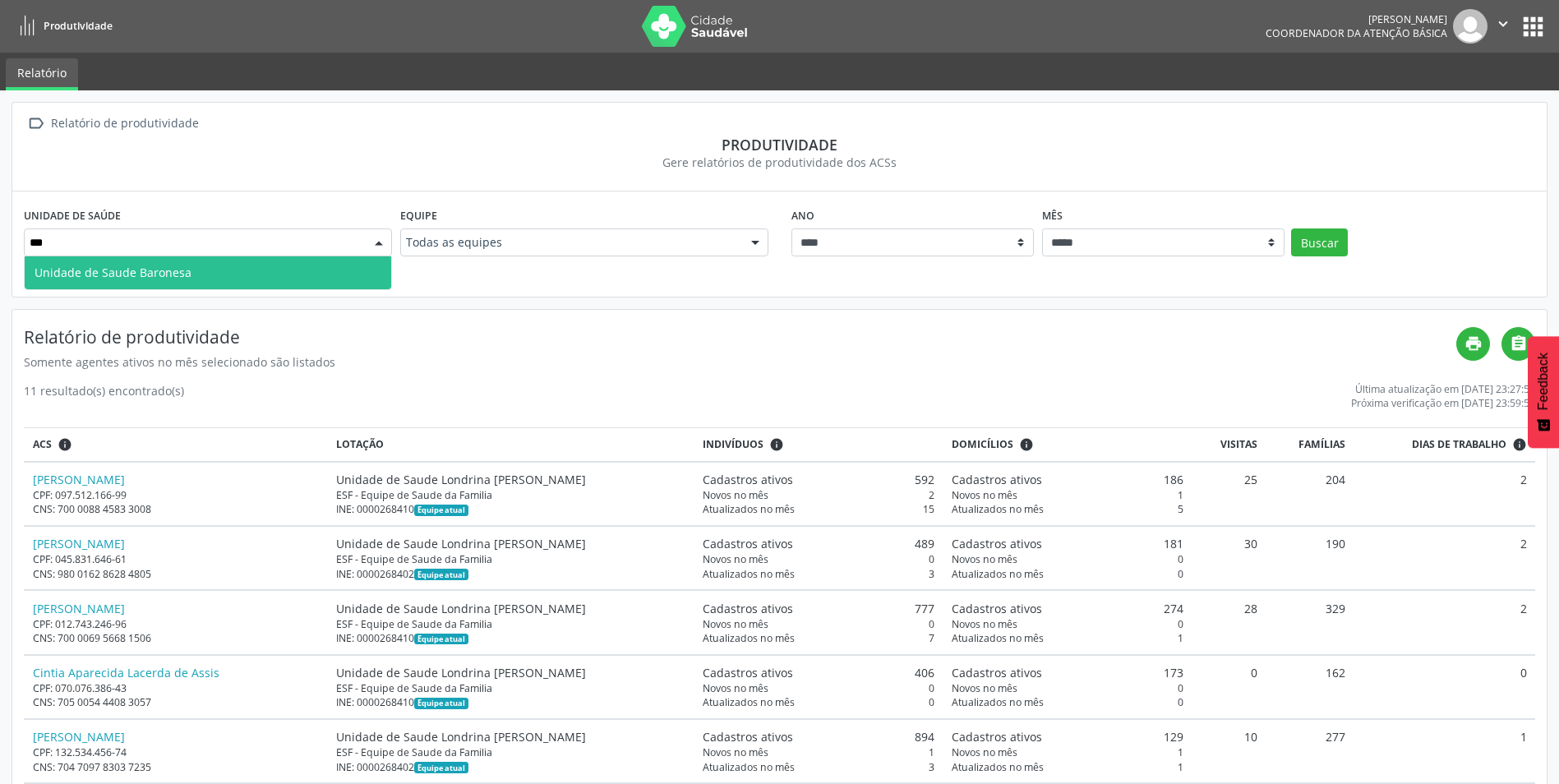 click on "Unidade de Saude Baronesa" at bounding box center (208, 273) 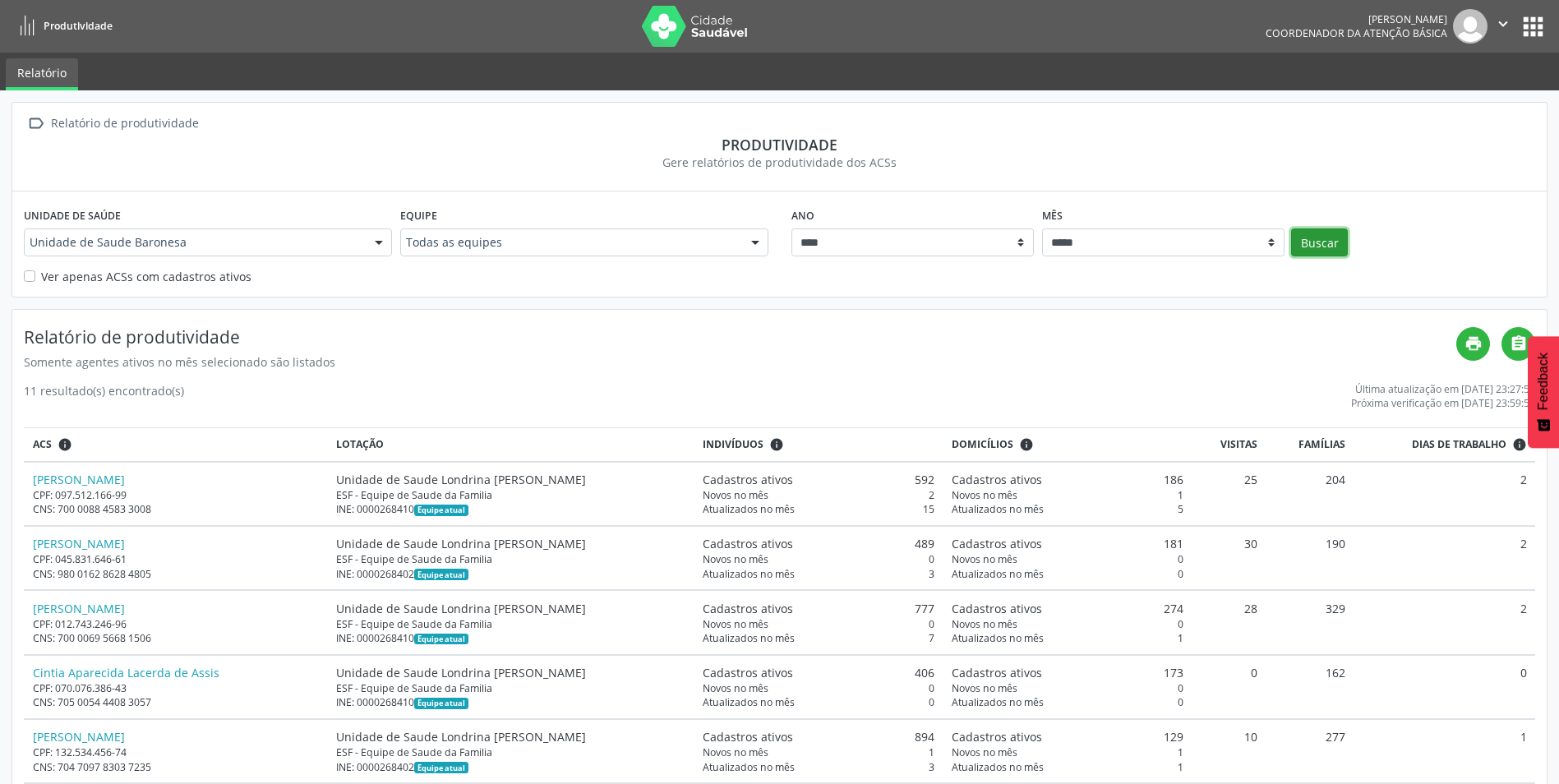 click on "Buscar" at bounding box center (1319, 242) 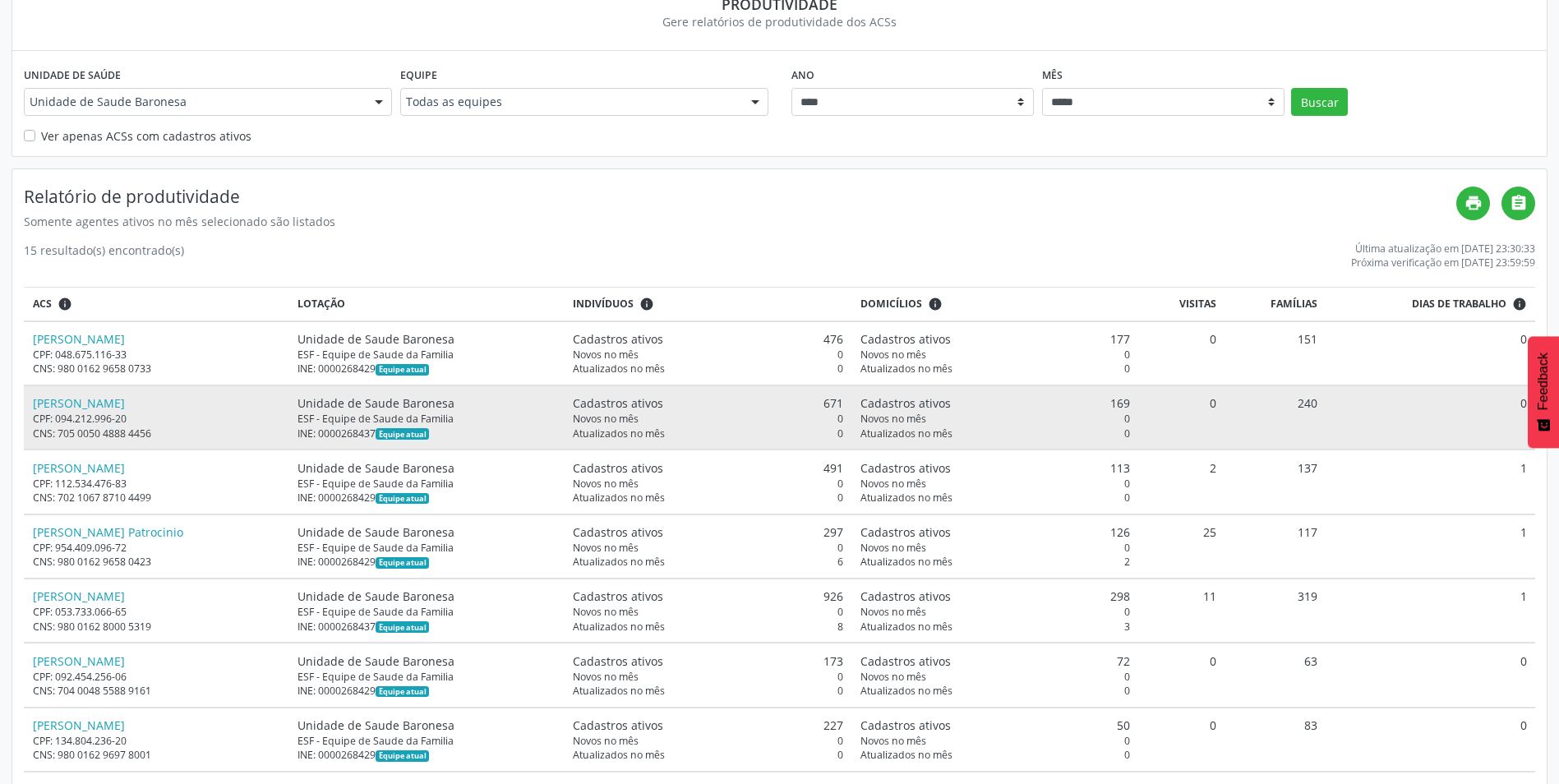 scroll, scrollTop: 0, scrollLeft: 0, axis: both 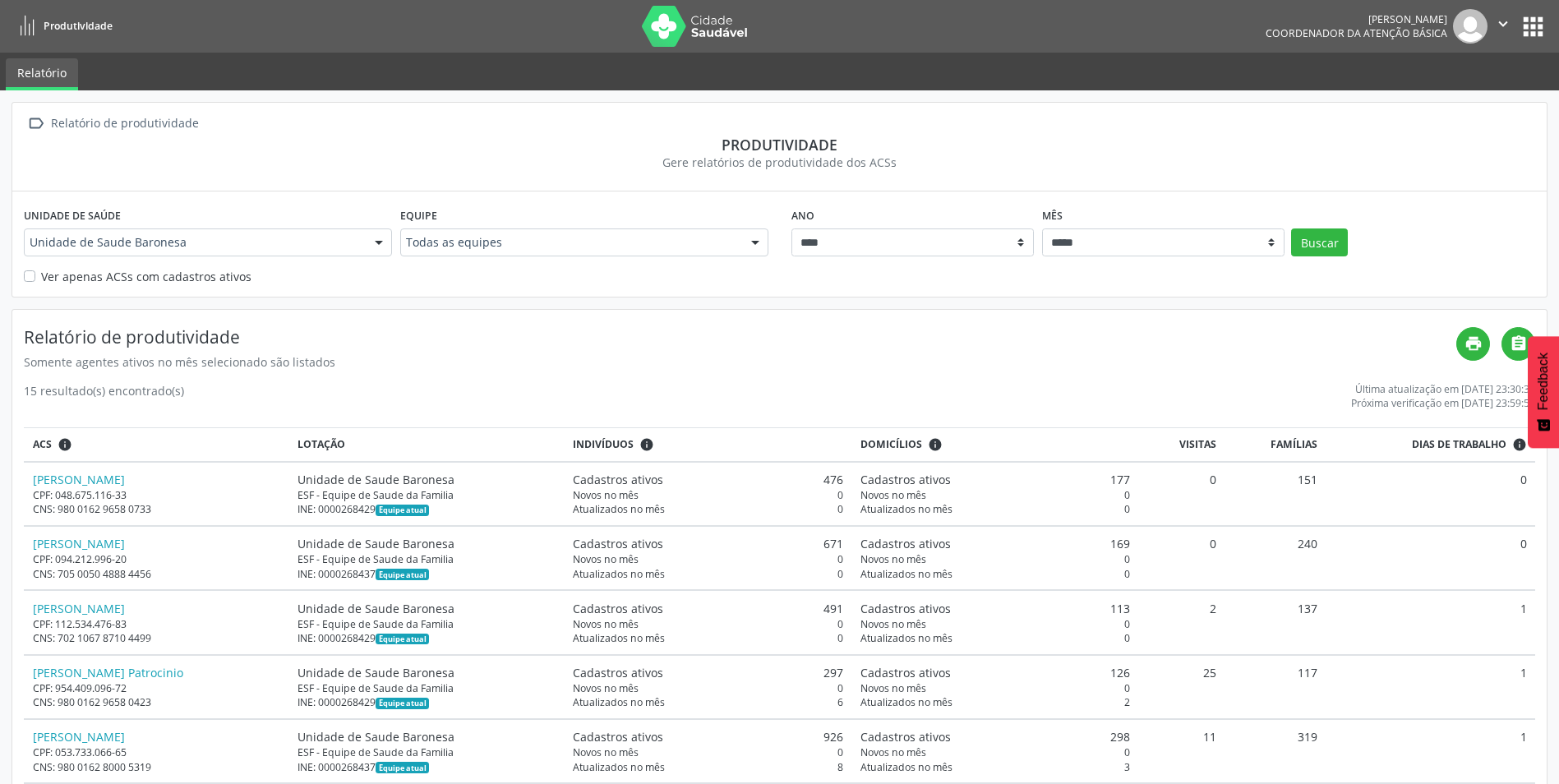click at bounding box center [379, 243] 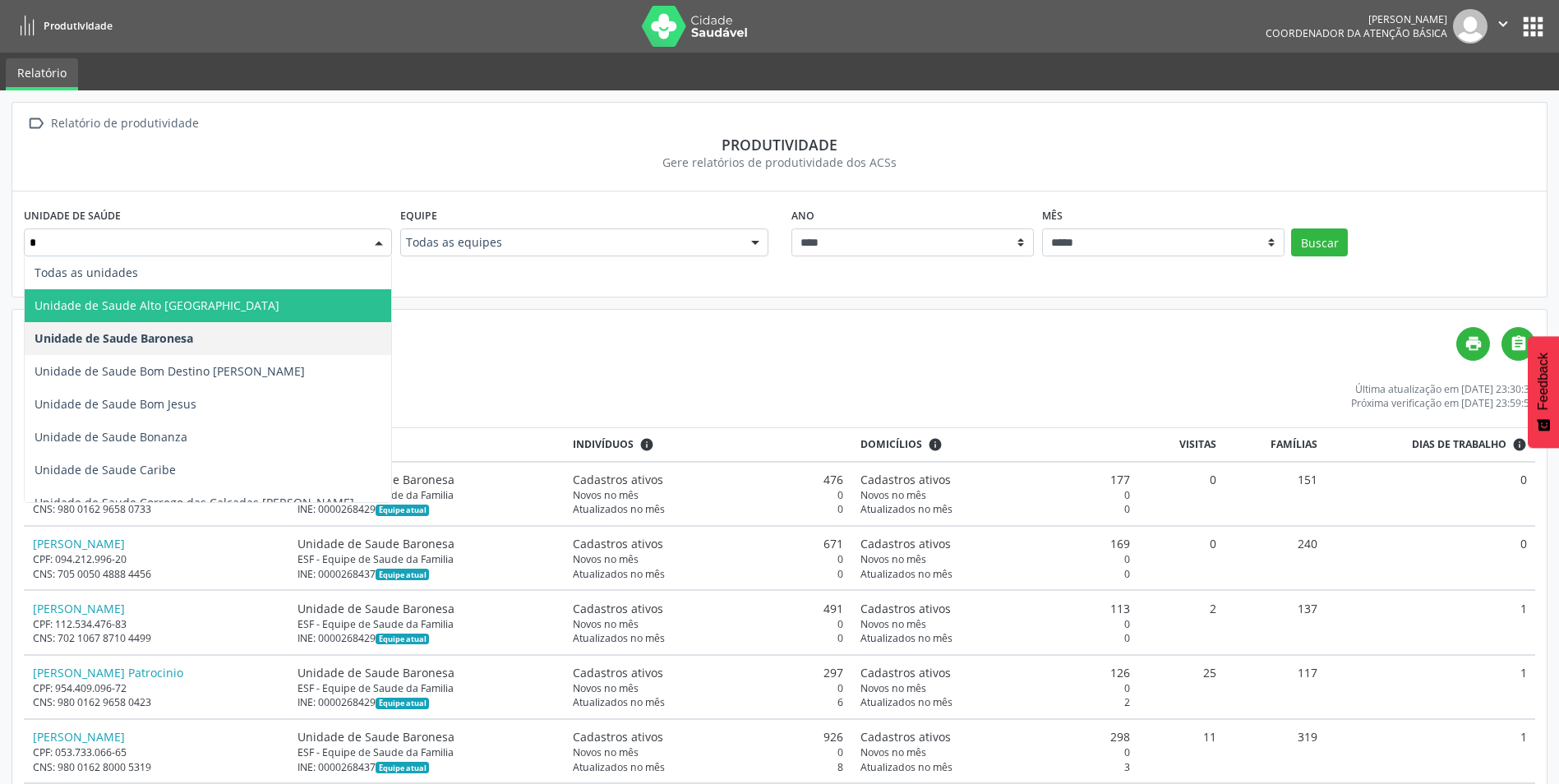 type on "**" 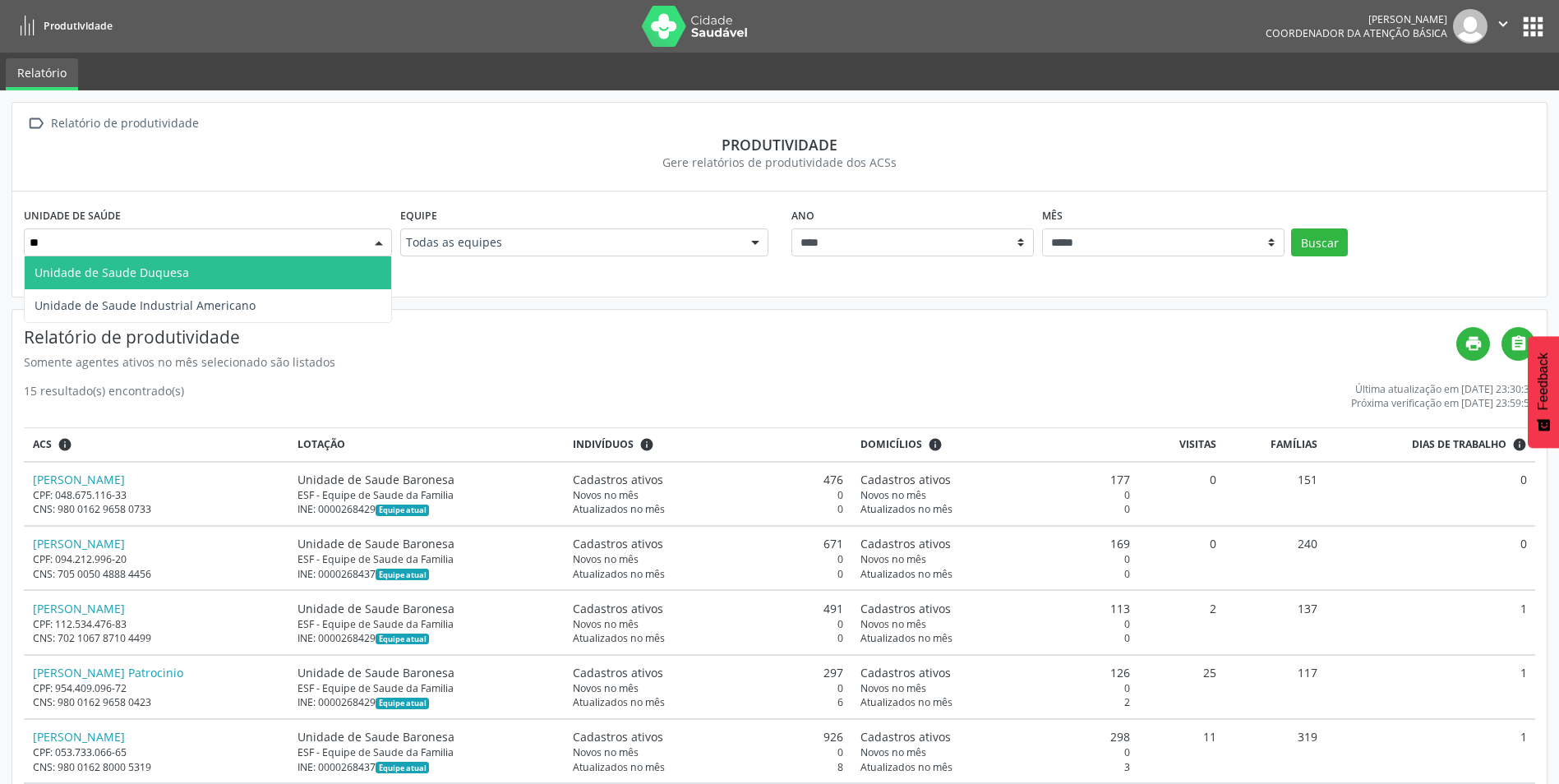 click on "Unidade de Saude Duquesa" at bounding box center (208, 273) 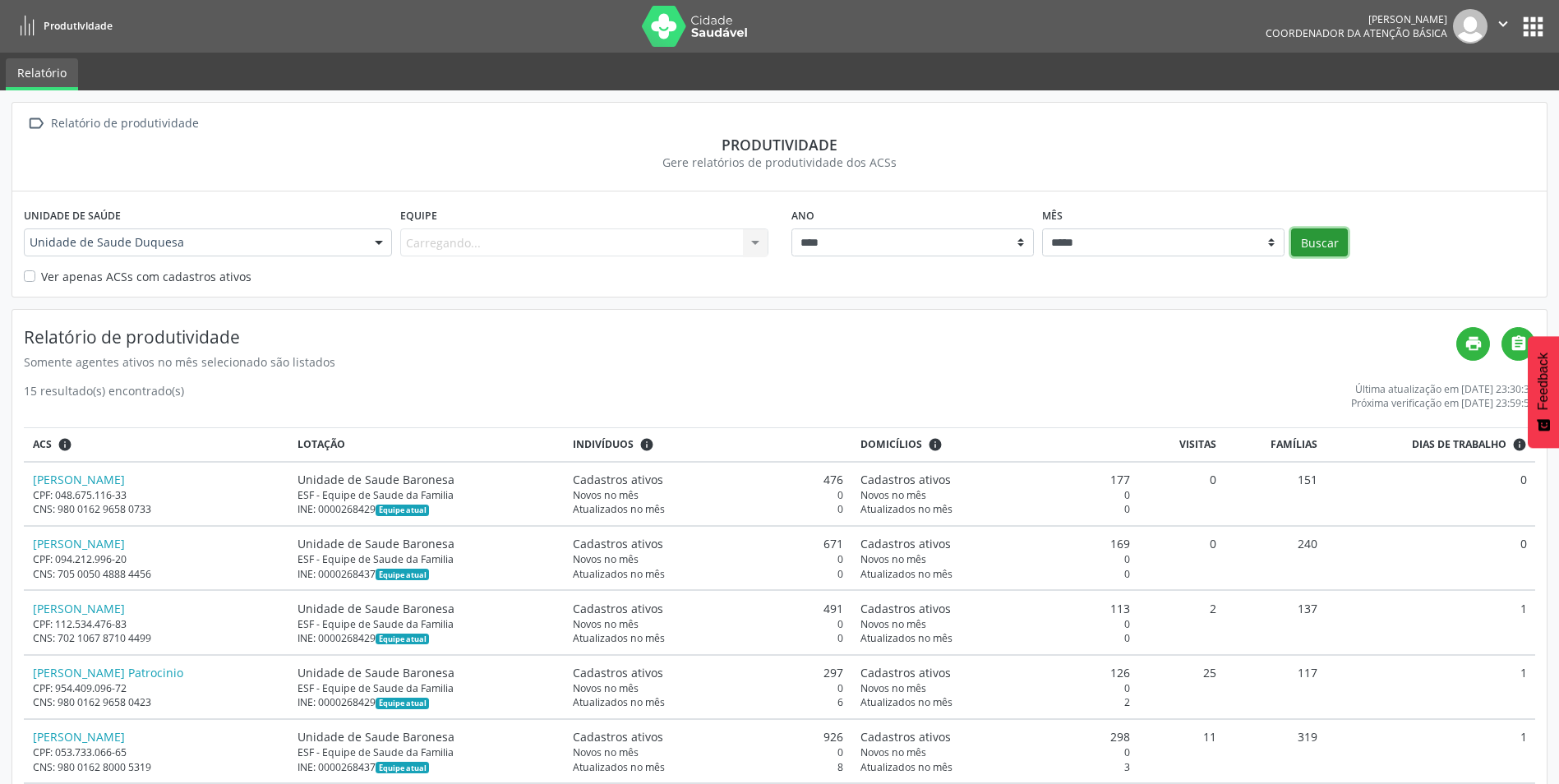 click on "Buscar" at bounding box center (1319, 242) 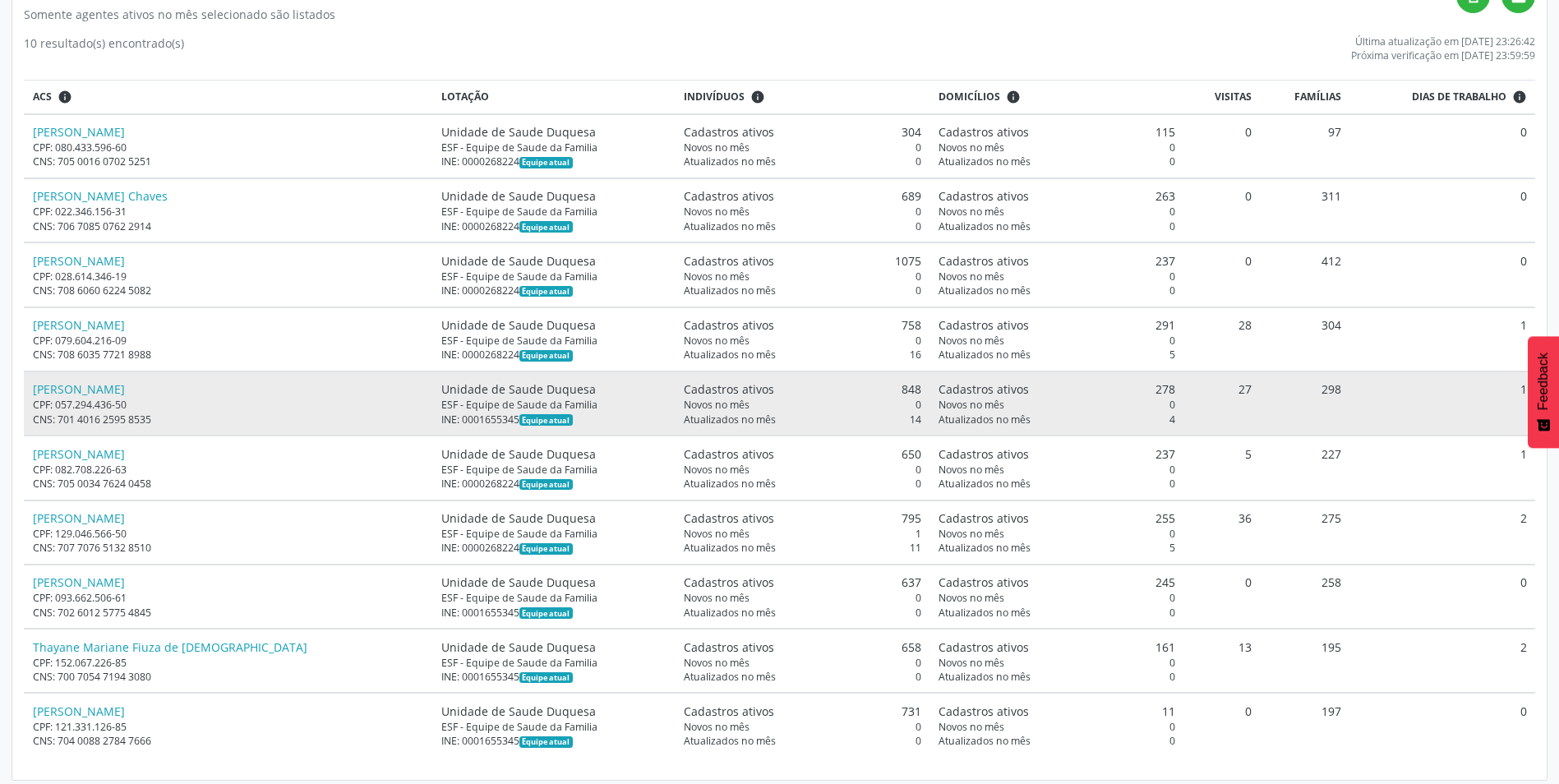 scroll, scrollTop: 356, scrollLeft: 0, axis: vertical 